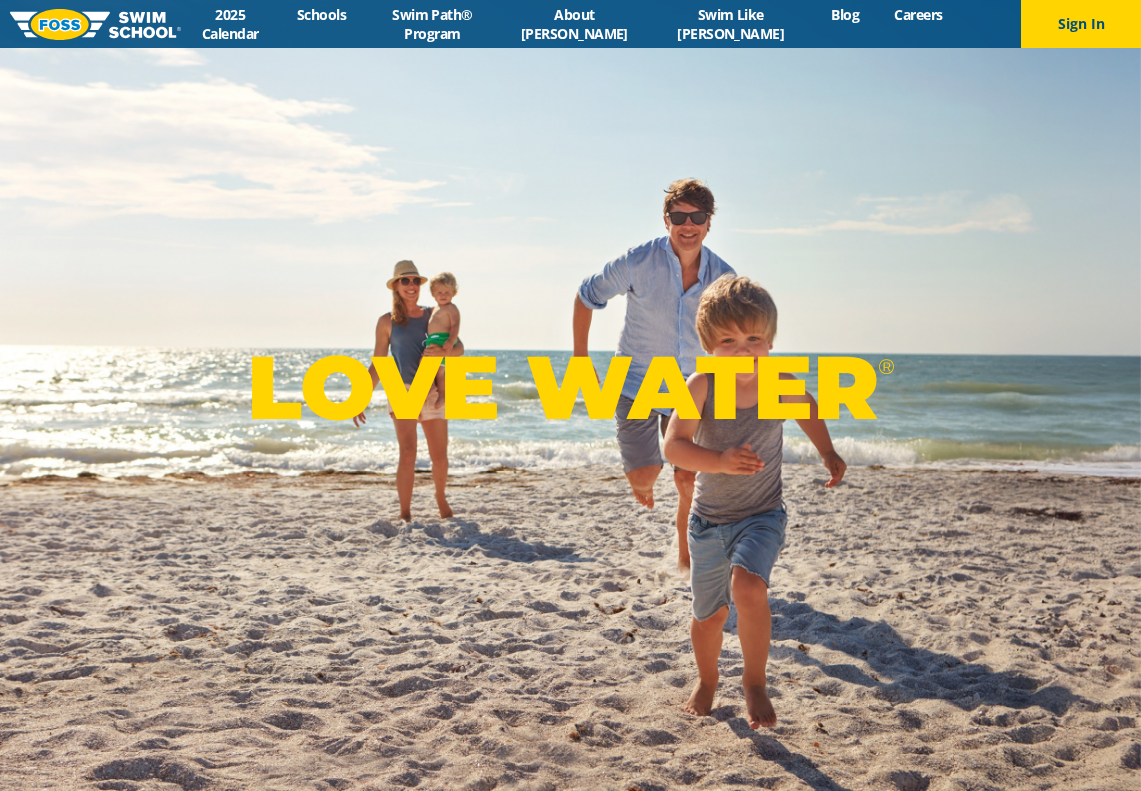 scroll, scrollTop: 0, scrollLeft: 0, axis: both 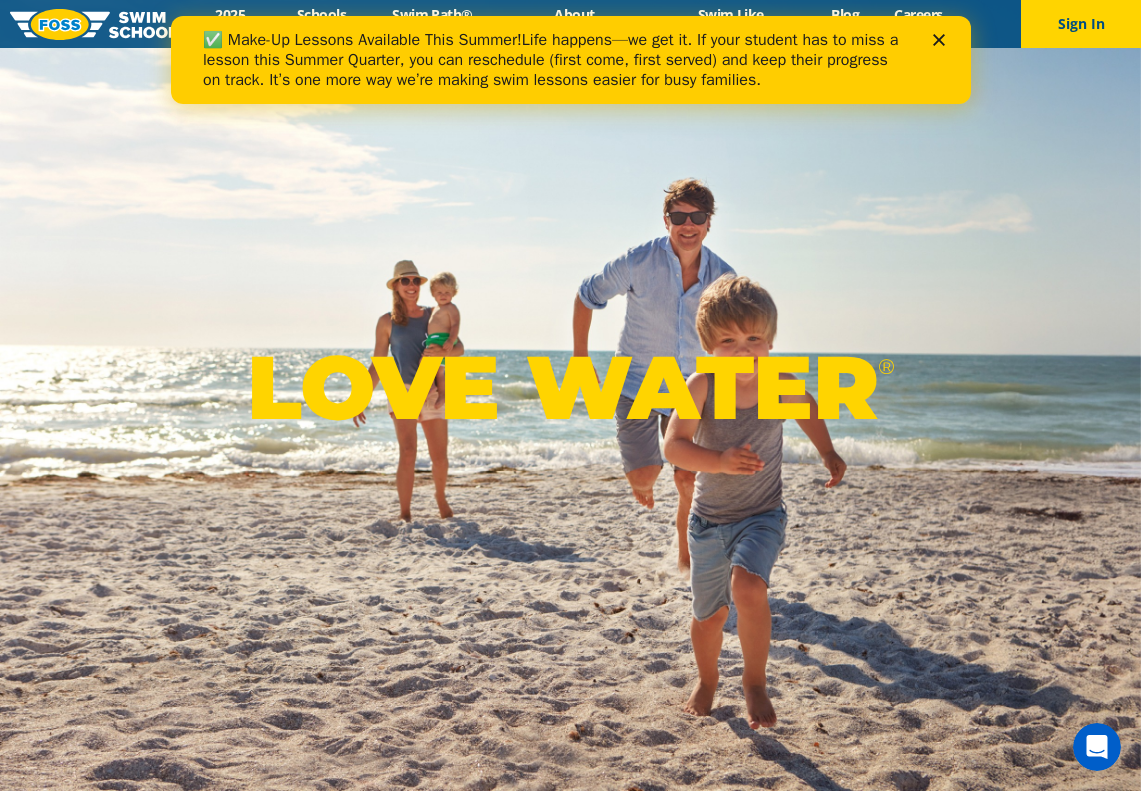 click 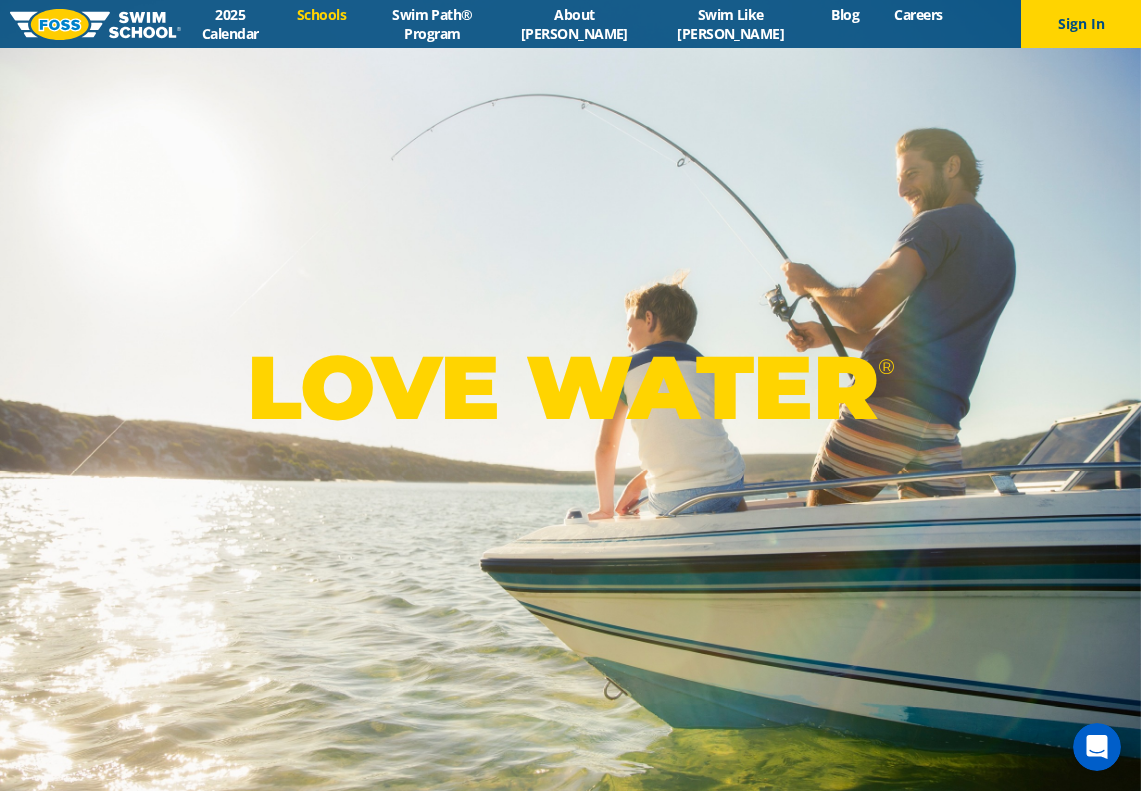 click on "Schools" at bounding box center (321, 14) 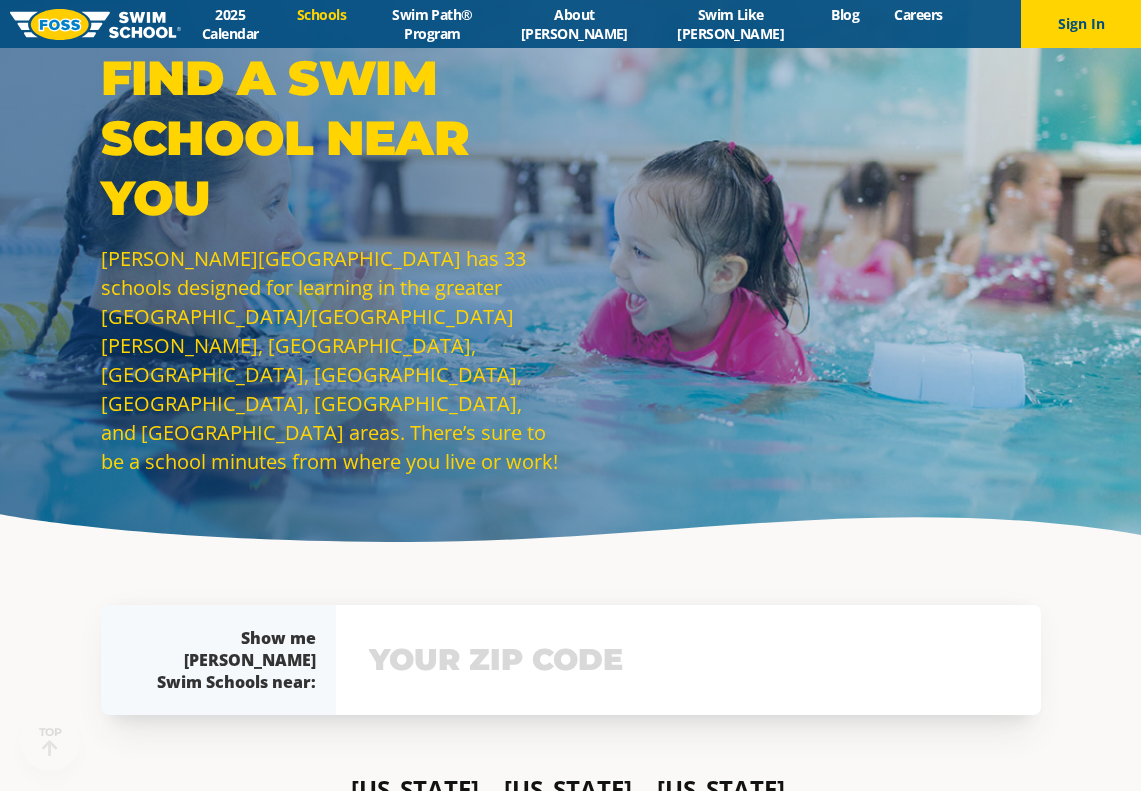 scroll, scrollTop: 400, scrollLeft: 0, axis: vertical 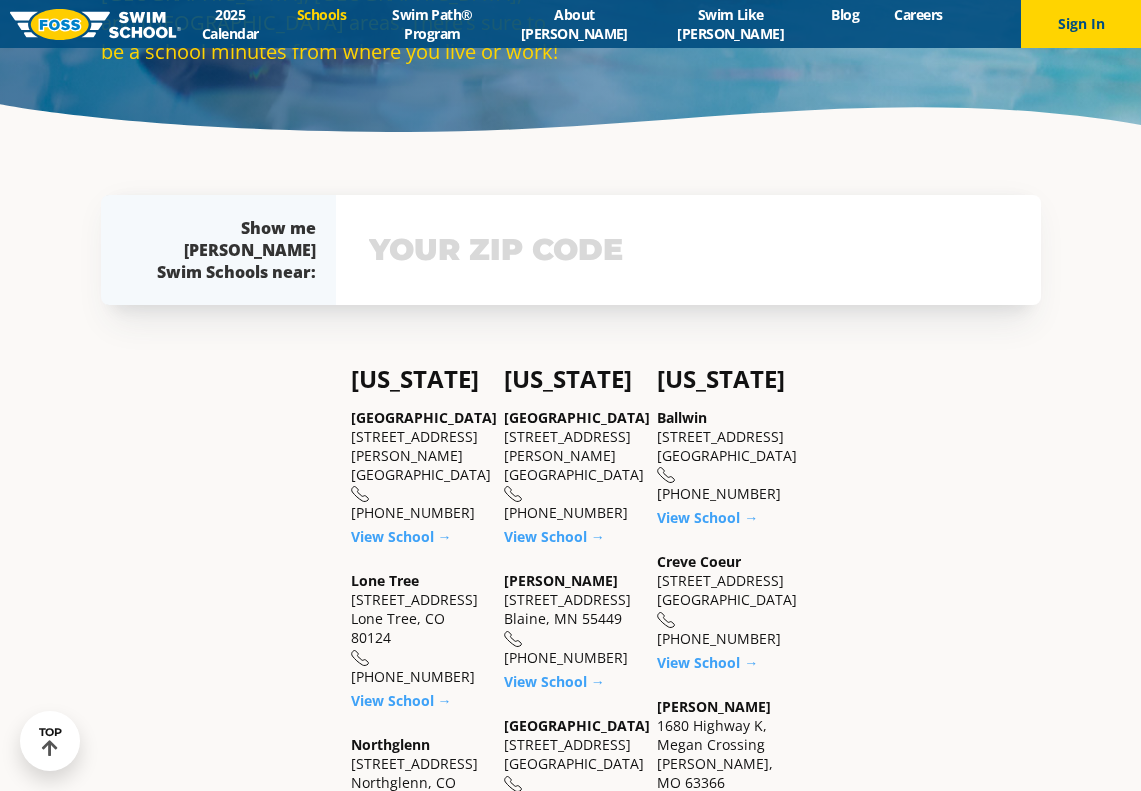 click at bounding box center (688, 250) 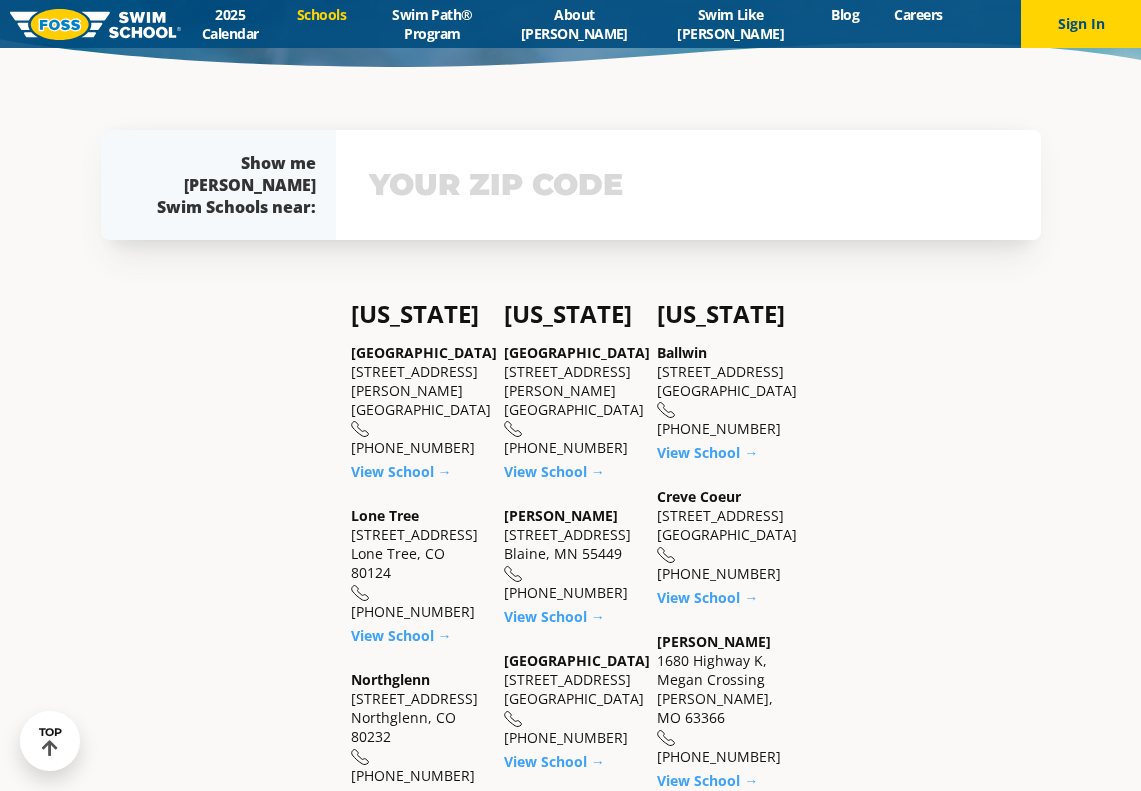 scroll, scrollTop: 505, scrollLeft: 0, axis: vertical 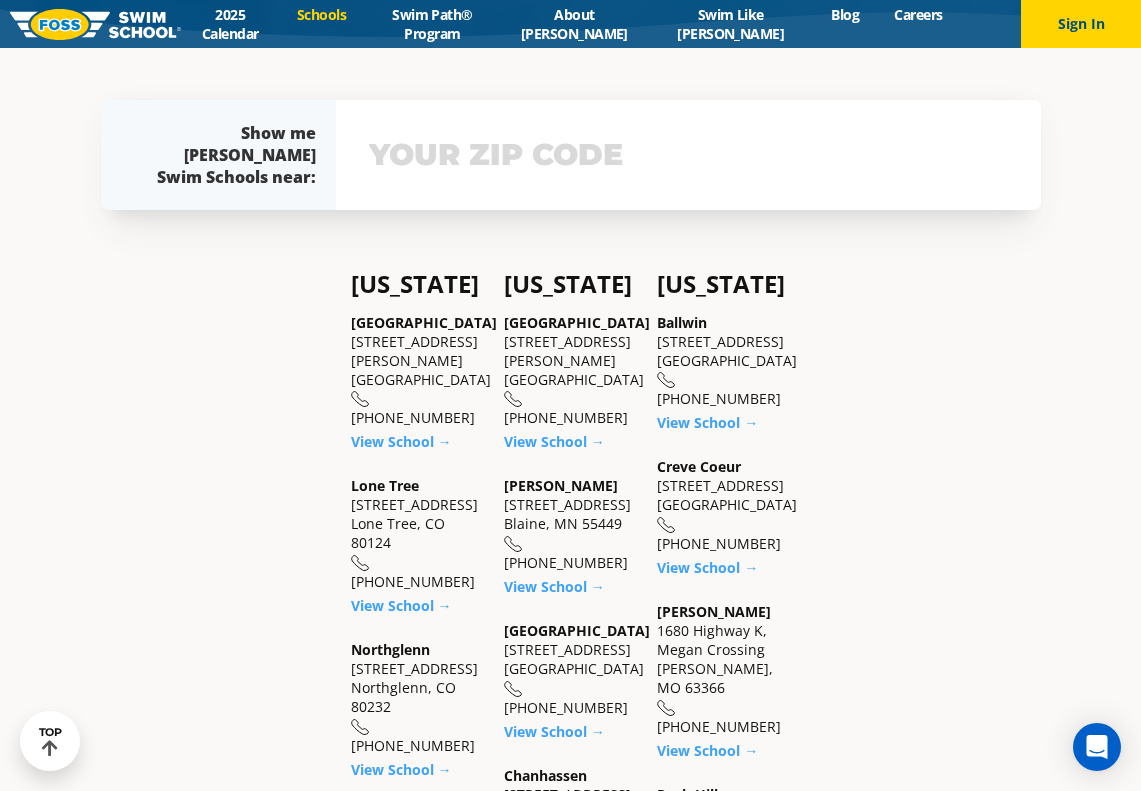 click on "Apple Valley" at bounding box center (577, 322) 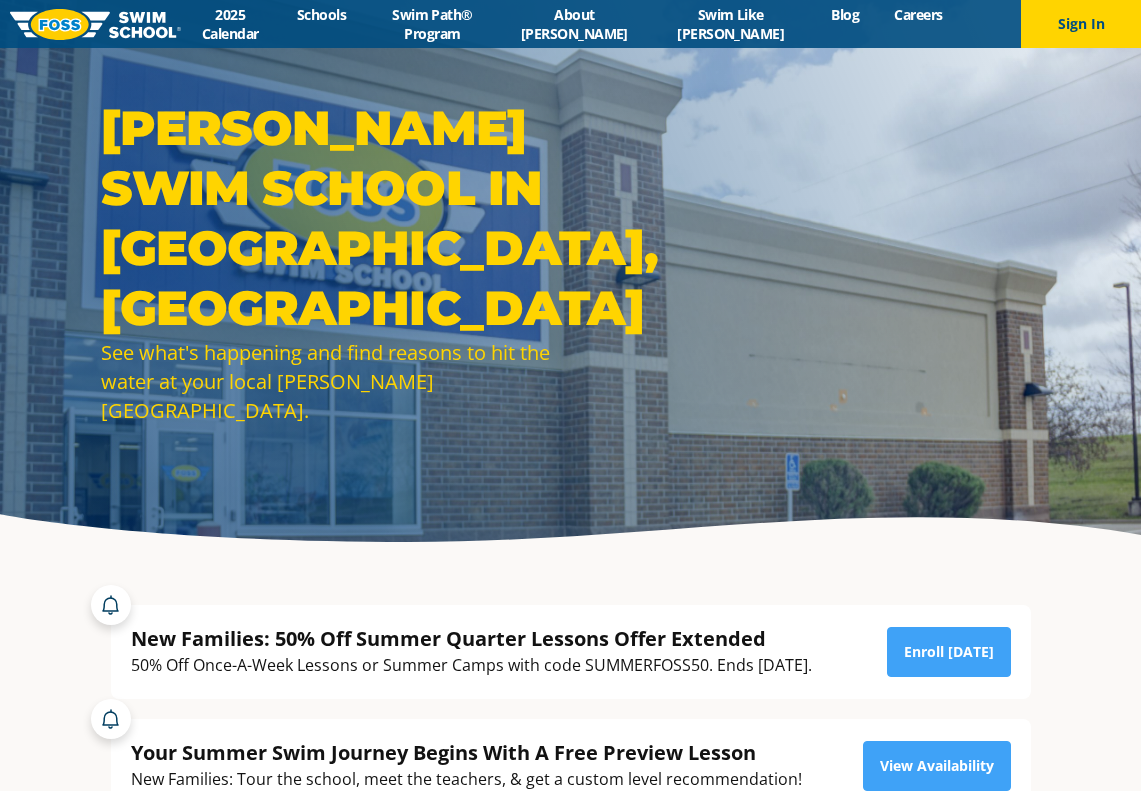scroll, scrollTop: 181, scrollLeft: 0, axis: vertical 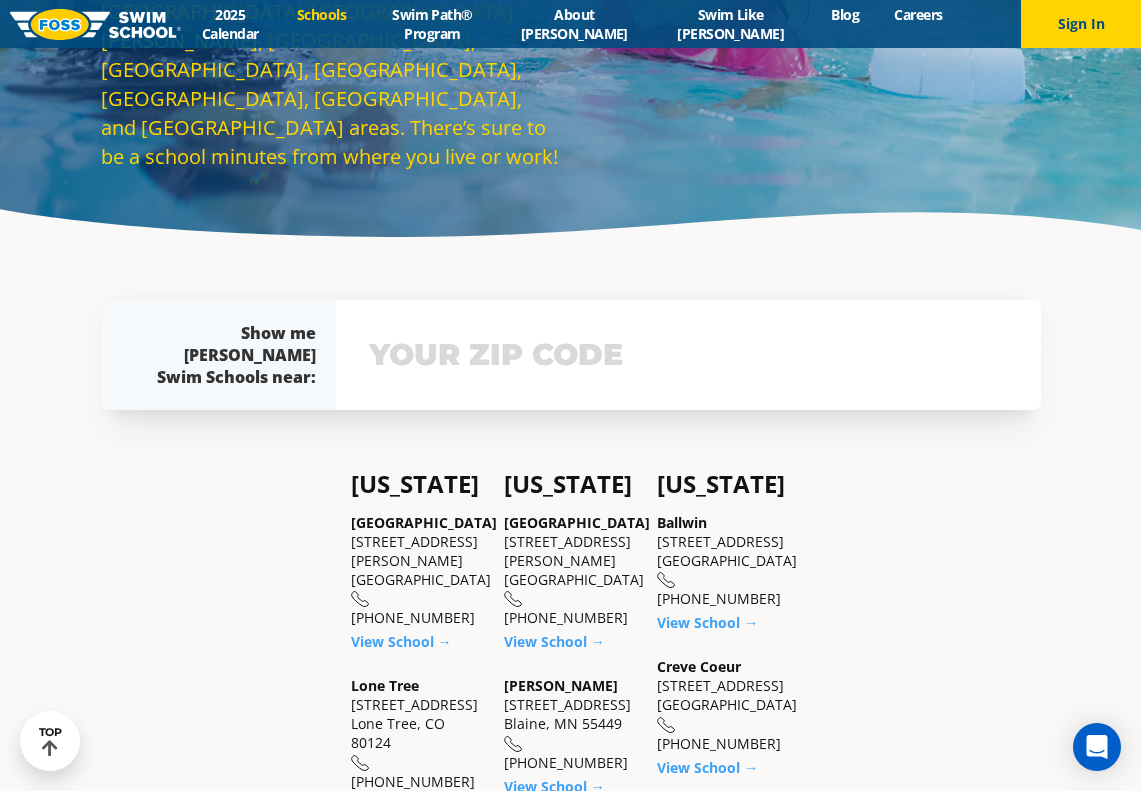 click on "Apple Valley" at bounding box center (577, 522) 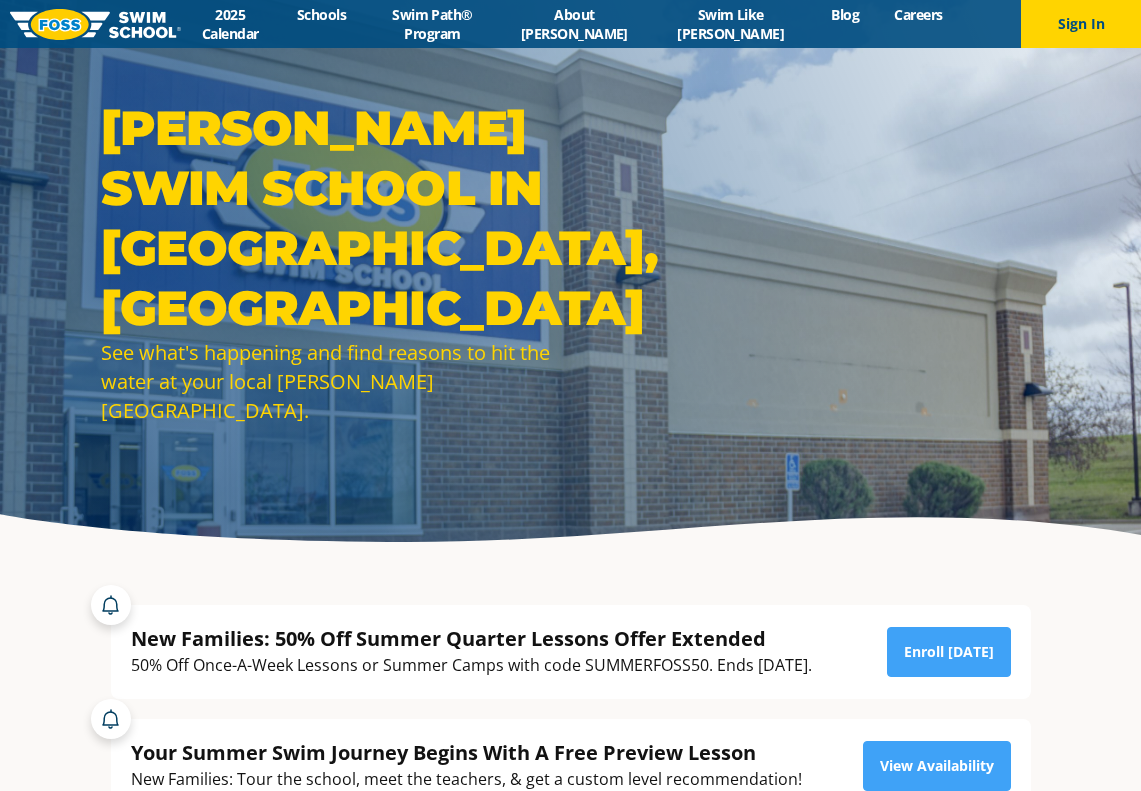 scroll, scrollTop: 299, scrollLeft: 0, axis: vertical 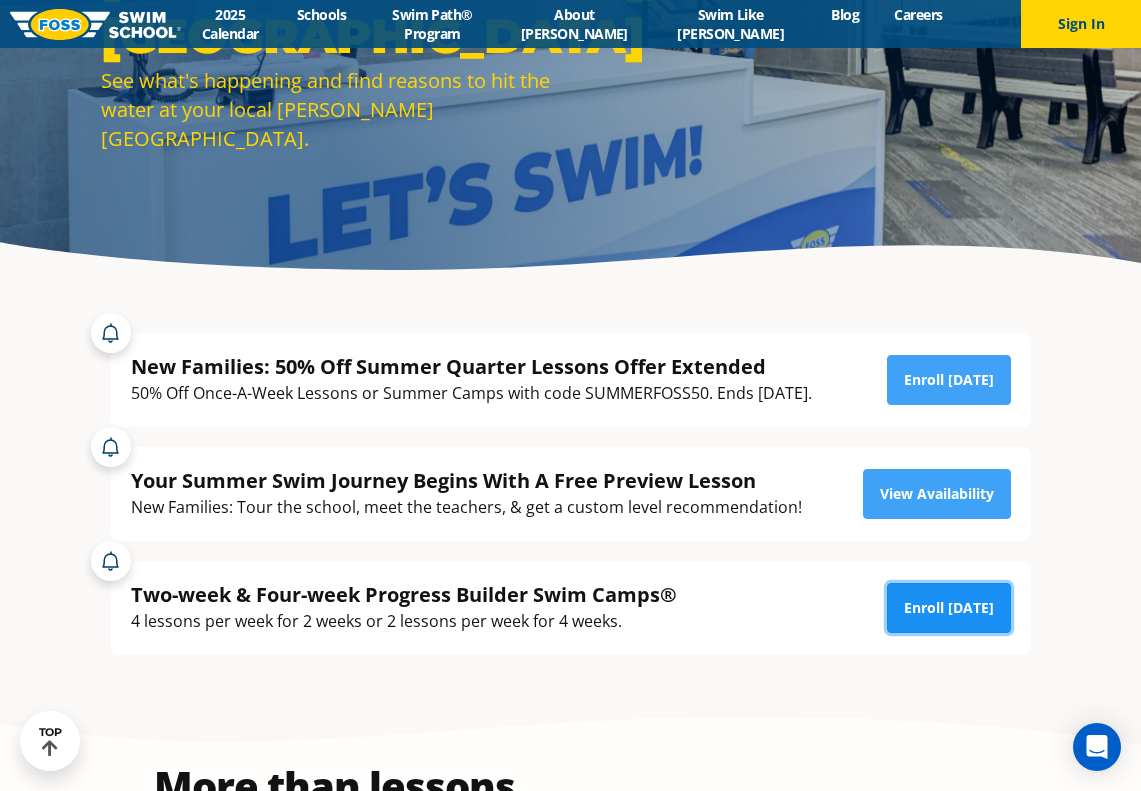 click on "Enroll [DATE]" at bounding box center (949, 608) 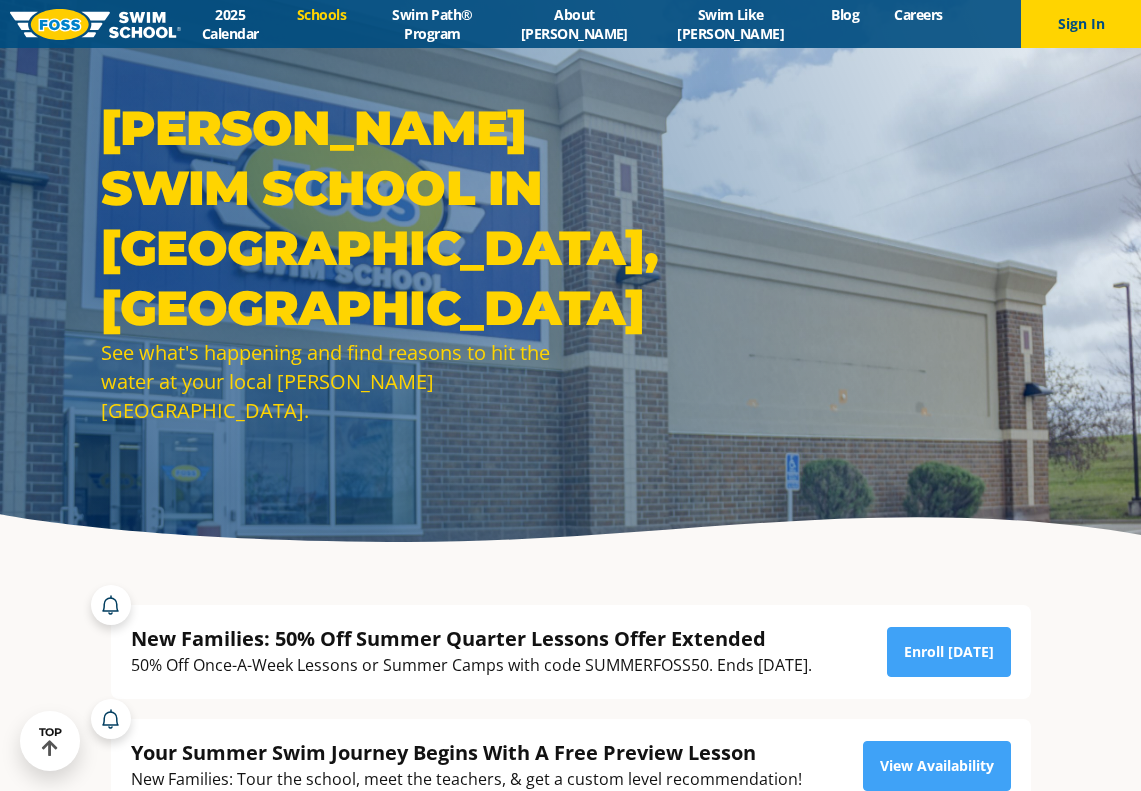 scroll, scrollTop: 272, scrollLeft: 0, axis: vertical 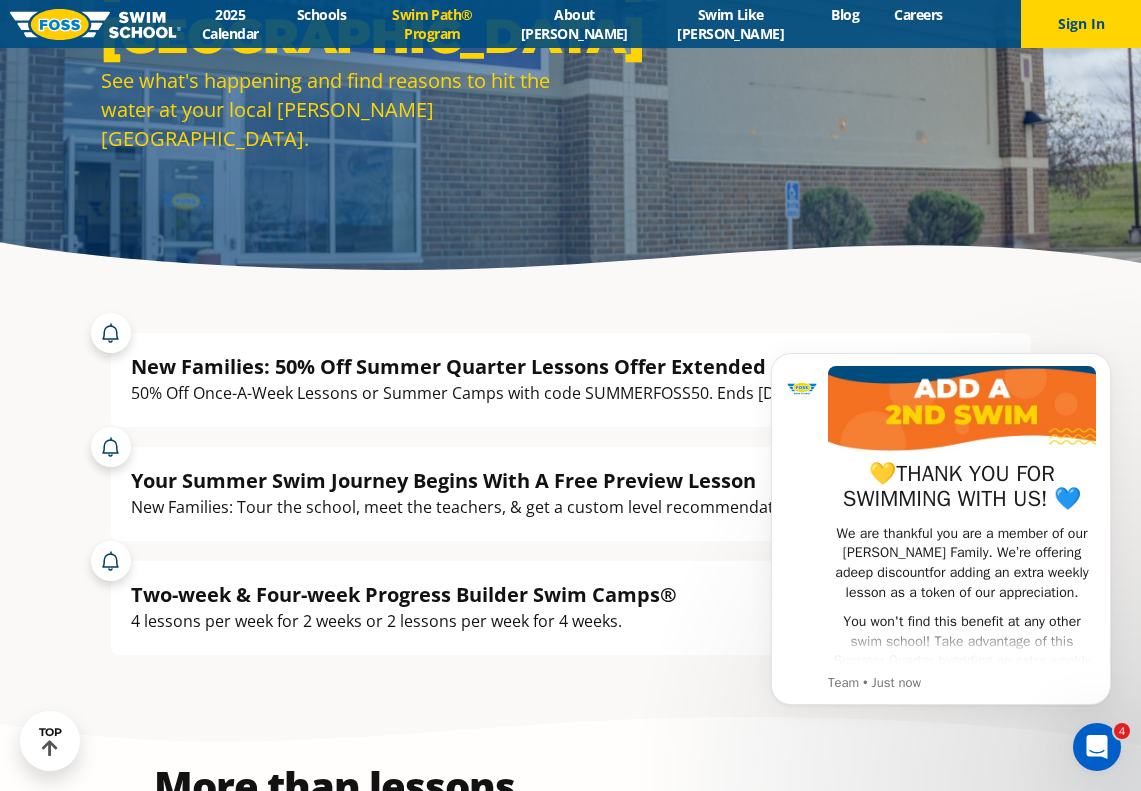 click on "Swim Path® Program" at bounding box center (433, 24) 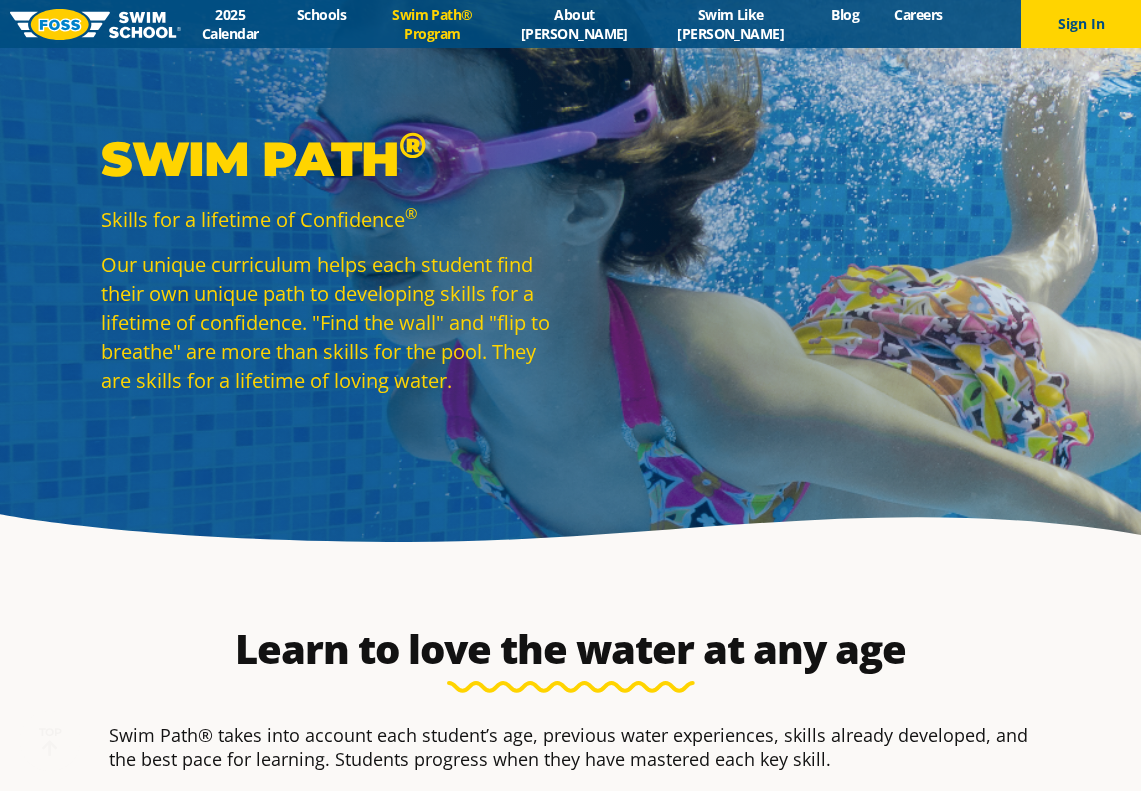 scroll, scrollTop: 600, scrollLeft: 0, axis: vertical 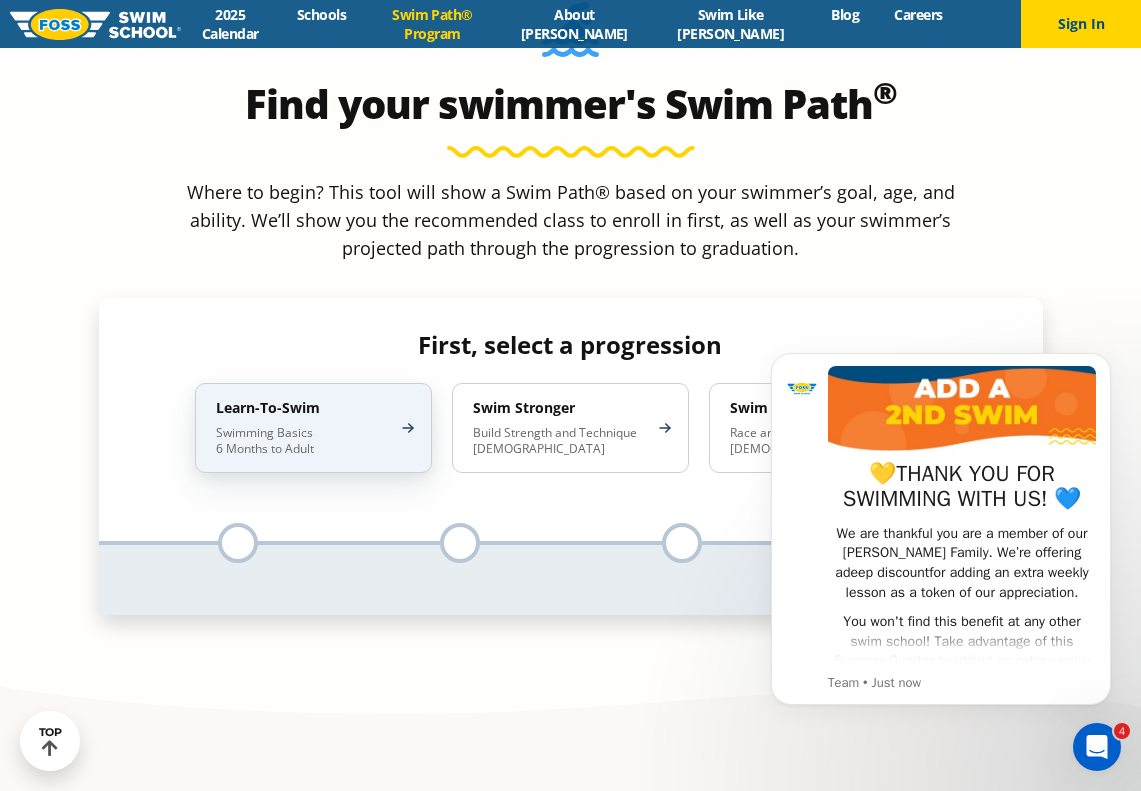 click on "Swimming Basics 6 Months to Adult" at bounding box center (303, 441) 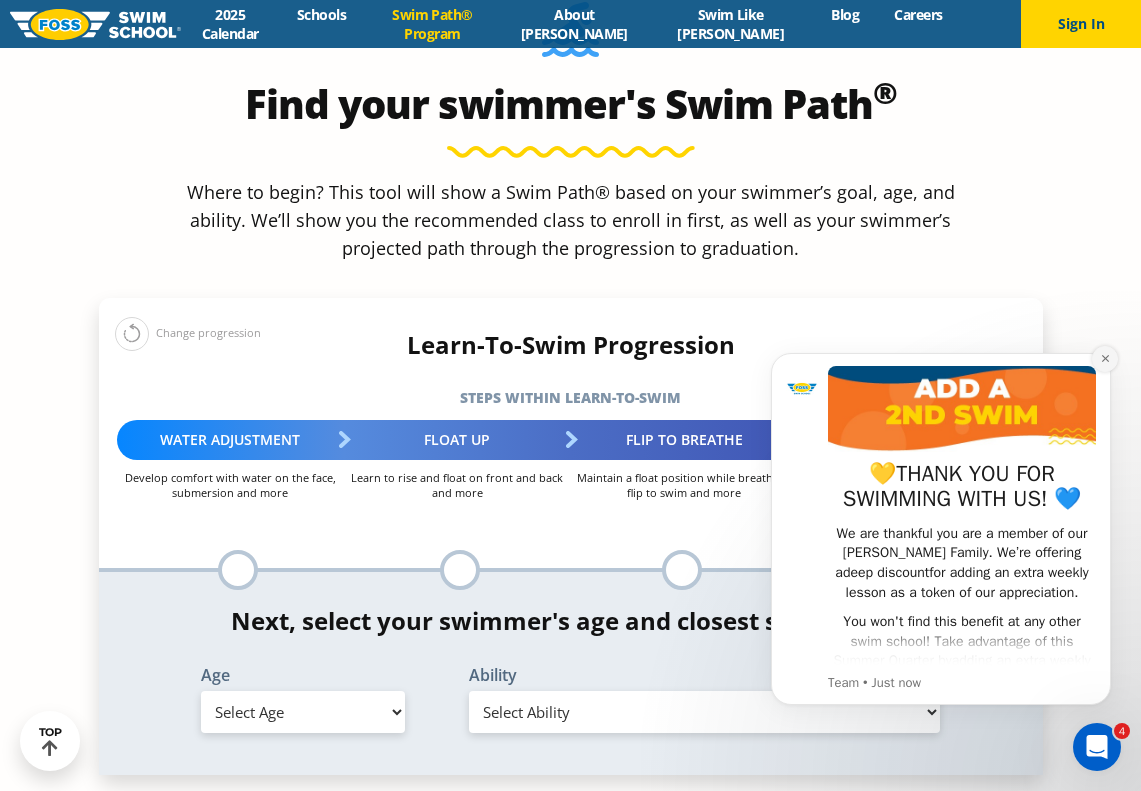 click 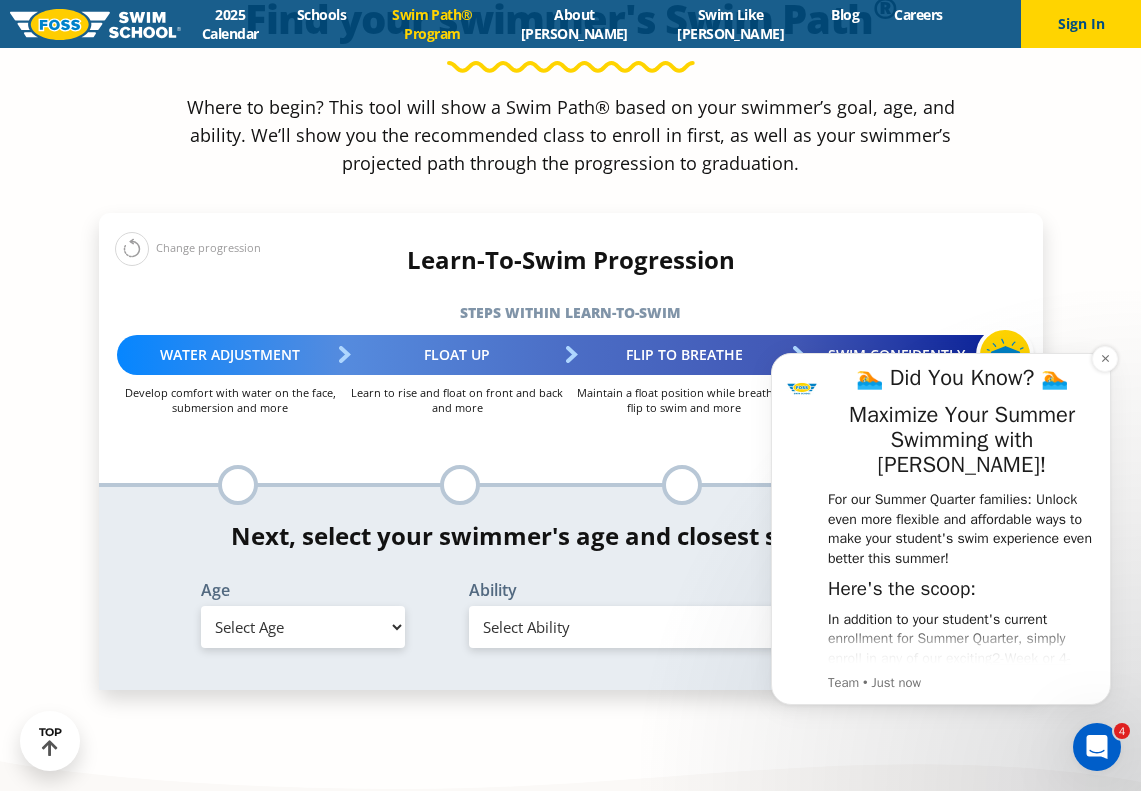 scroll, scrollTop: 2100, scrollLeft: 0, axis: vertical 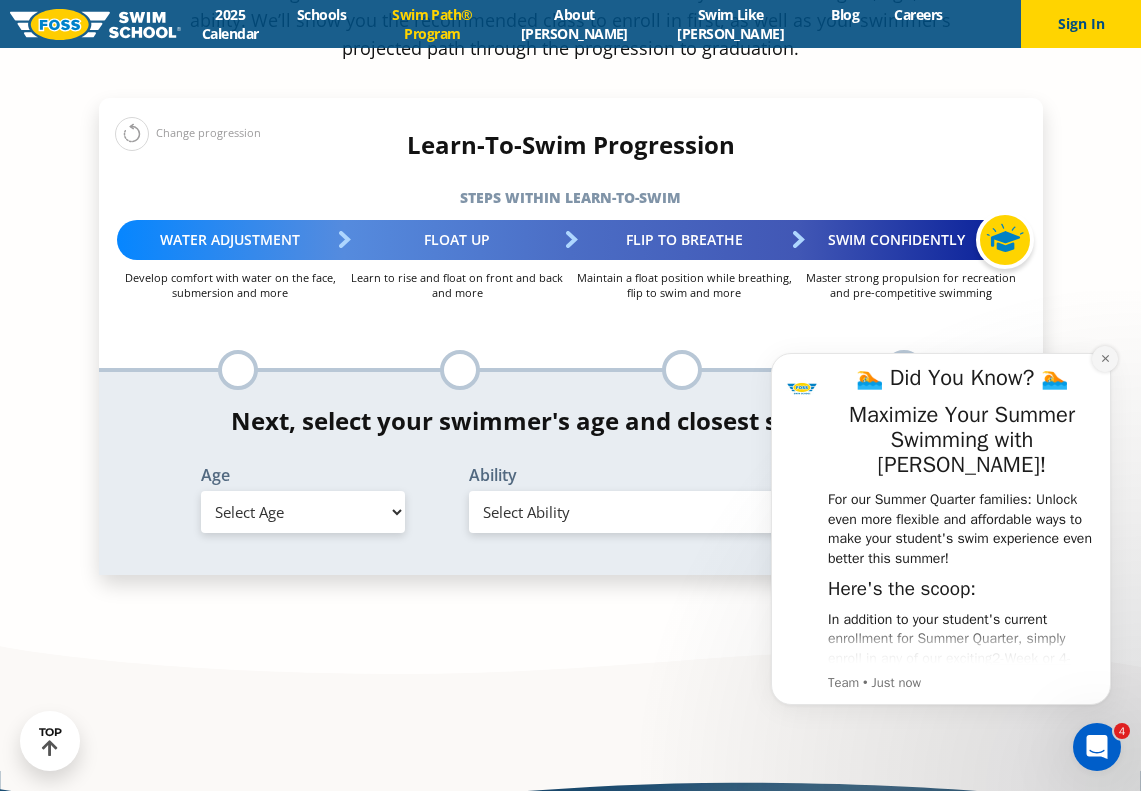 click at bounding box center (1105, 359) 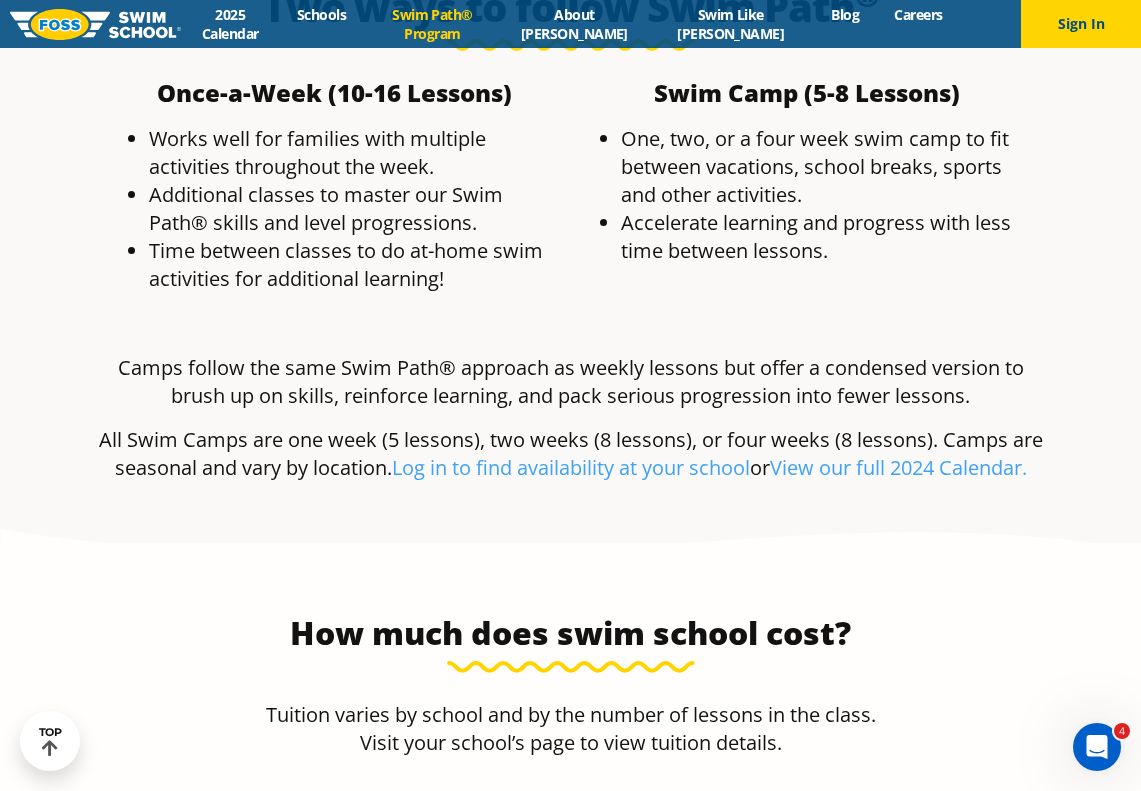 scroll, scrollTop: 3900, scrollLeft: 0, axis: vertical 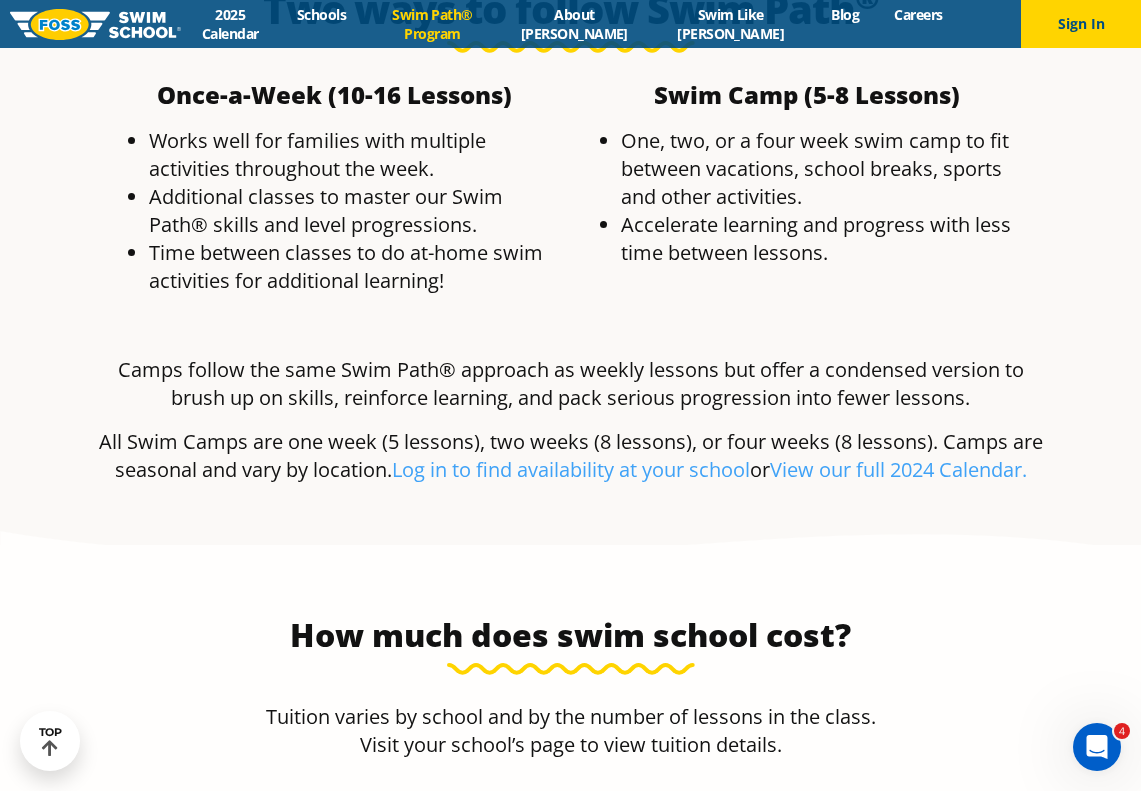 click on "Find your [PERSON_NAME] school" at bounding box center (570, 825) 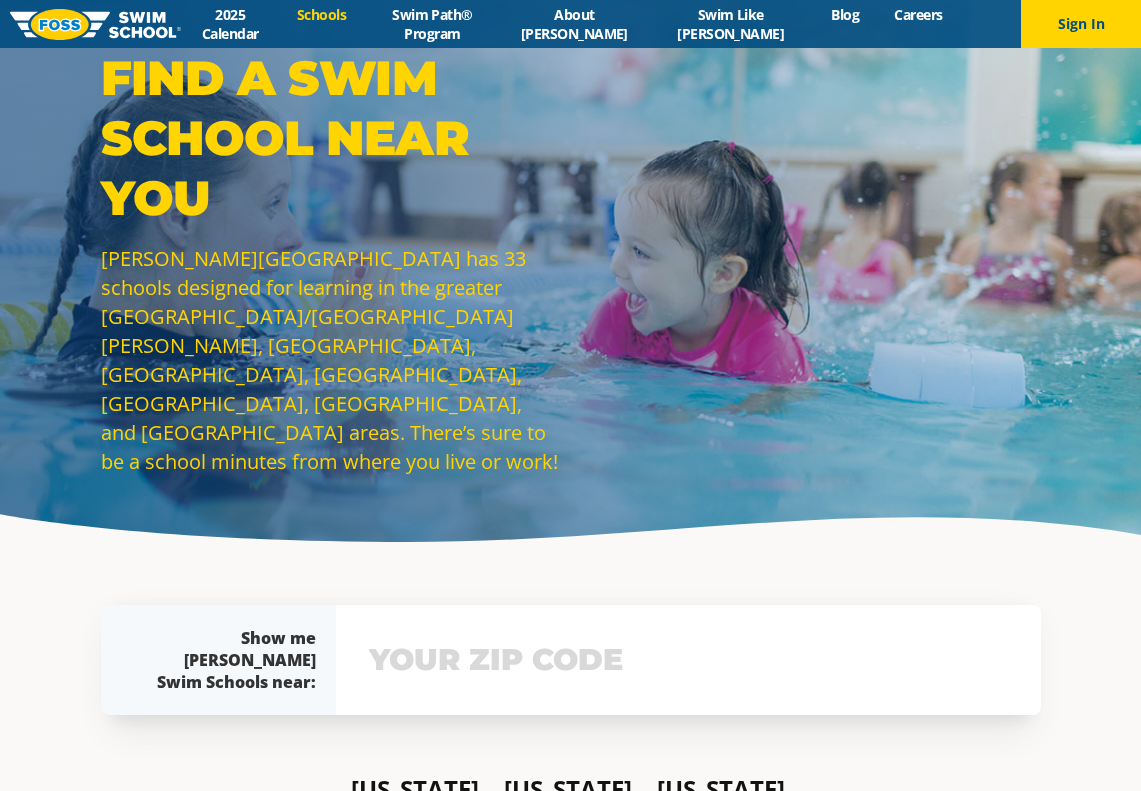 scroll, scrollTop: 181, scrollLeft: 0, axis: vertical 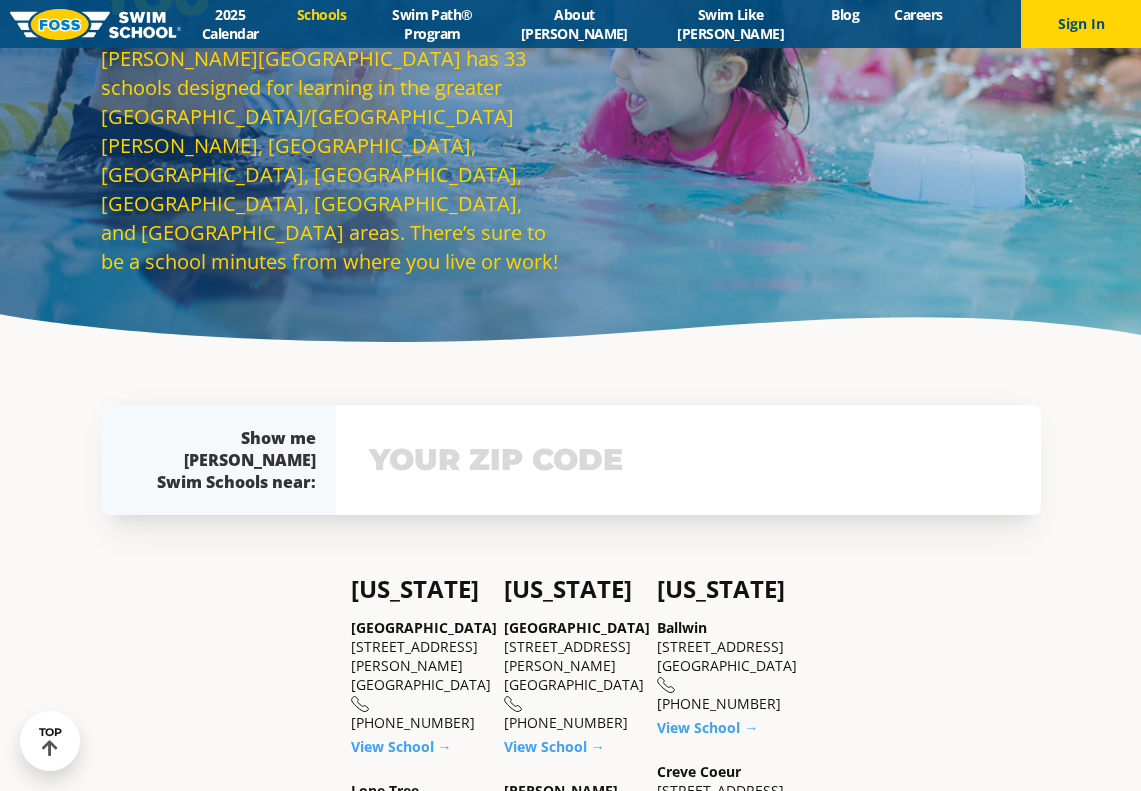 click on "Apple Valley" at bounding box center (577, 627) 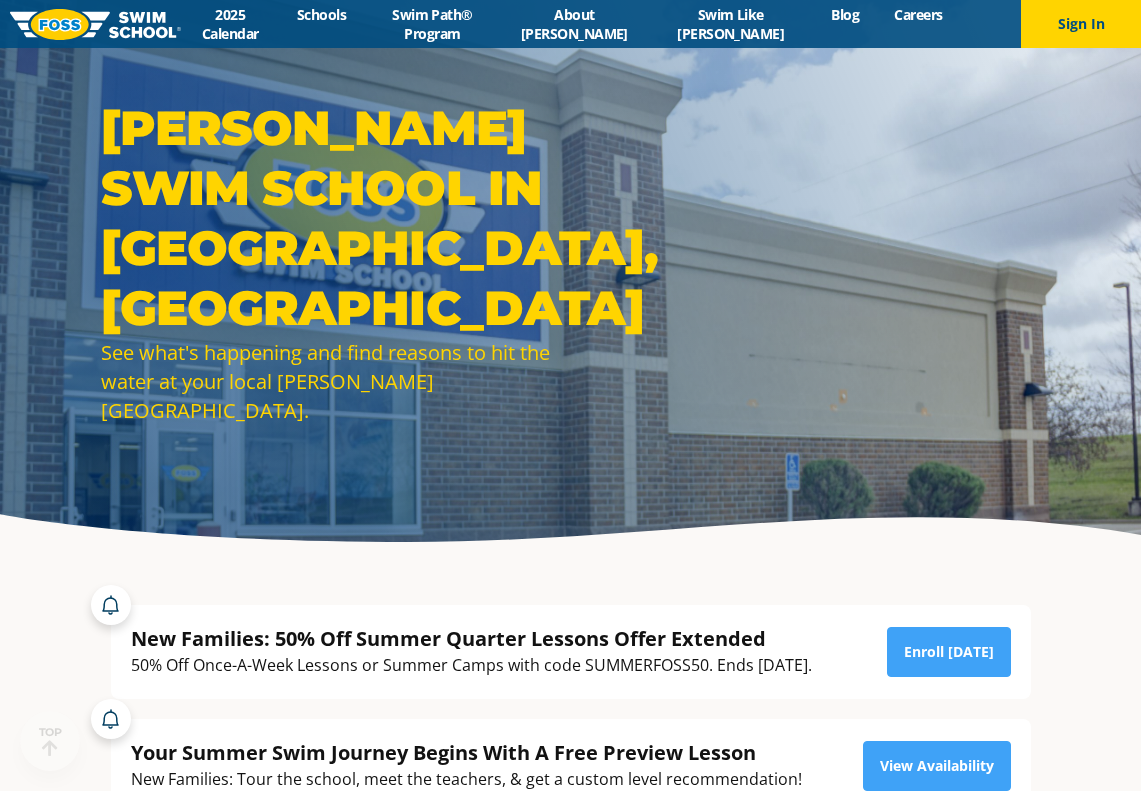 scroll, scrollTop: 300, scrollLeft: 0, axis: vertical 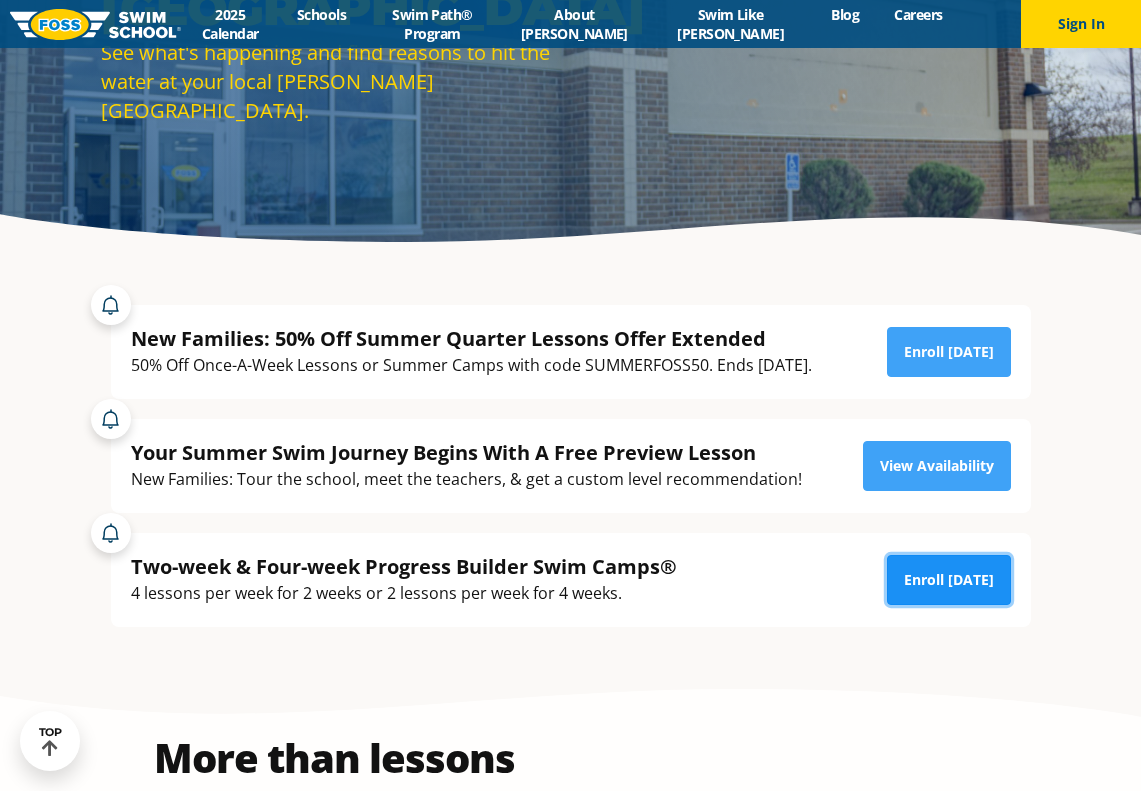 click on "Enroll Today" at bounding box center (949, 580) 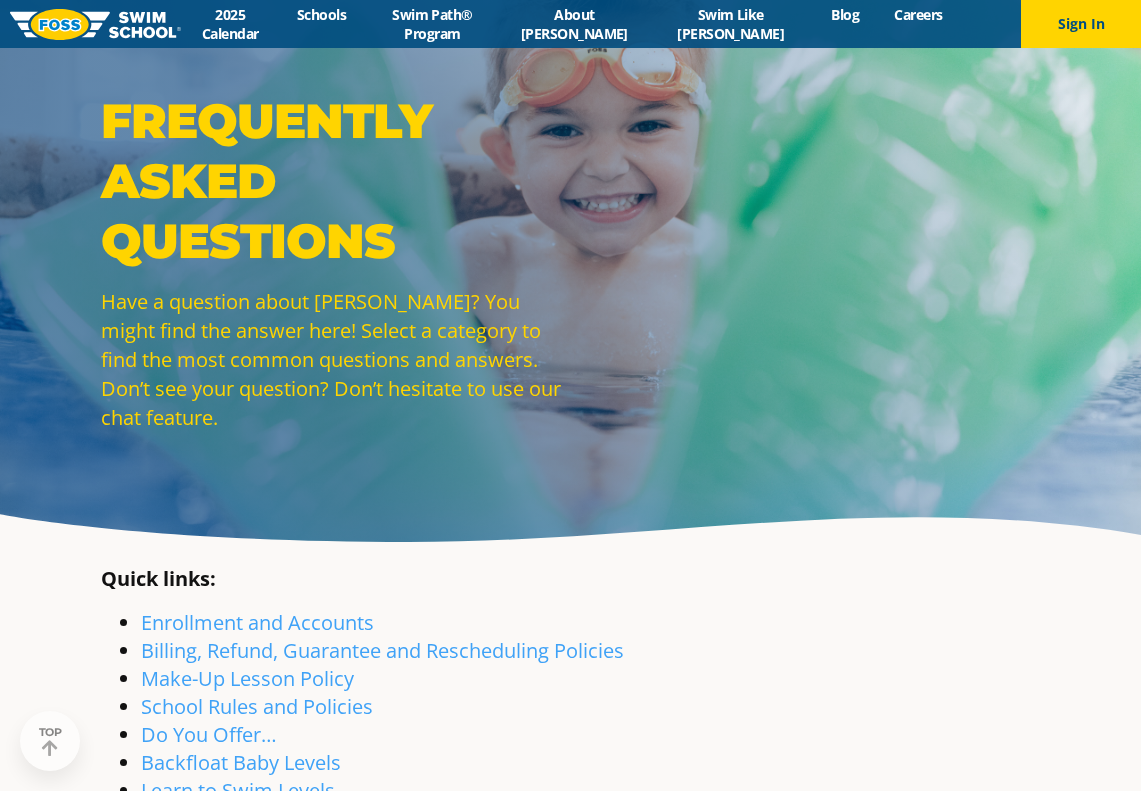 scroll, scrollTop: 300, scrollLeft: 0, axis: vertical 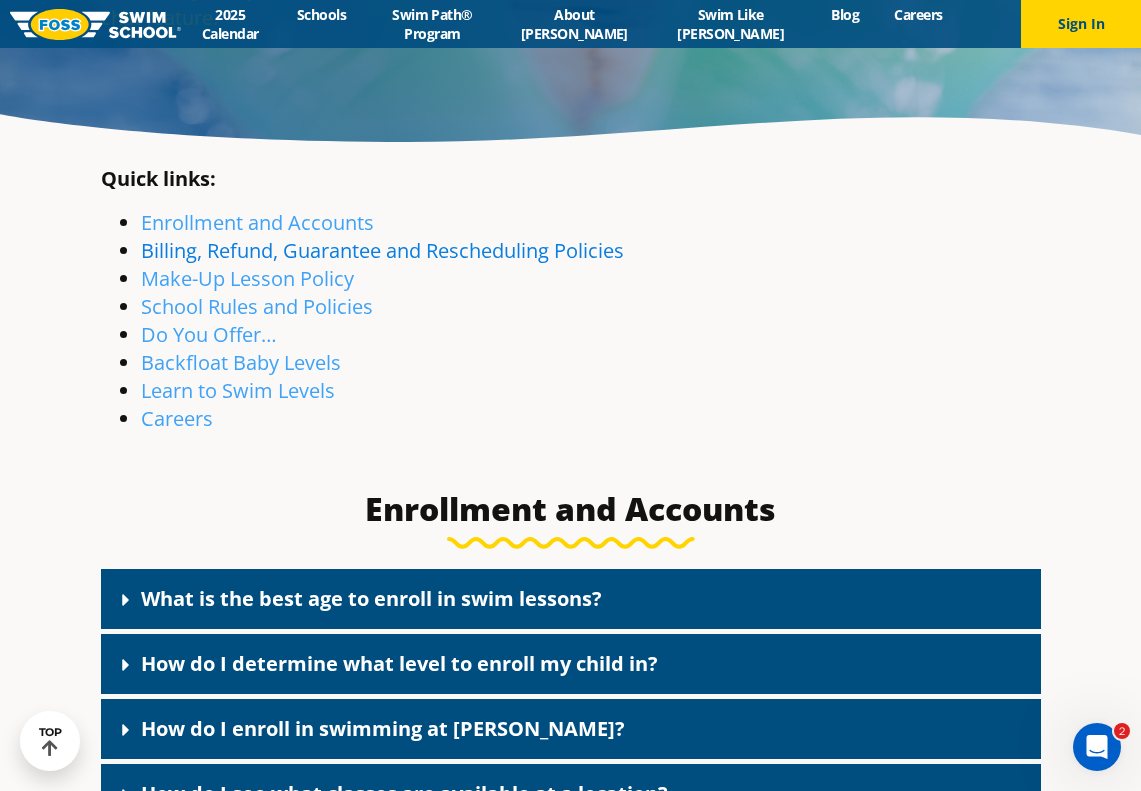 click on "Billing, Refund, Guarantee and Rescheduling Policies" at bounding box center [382, 250] 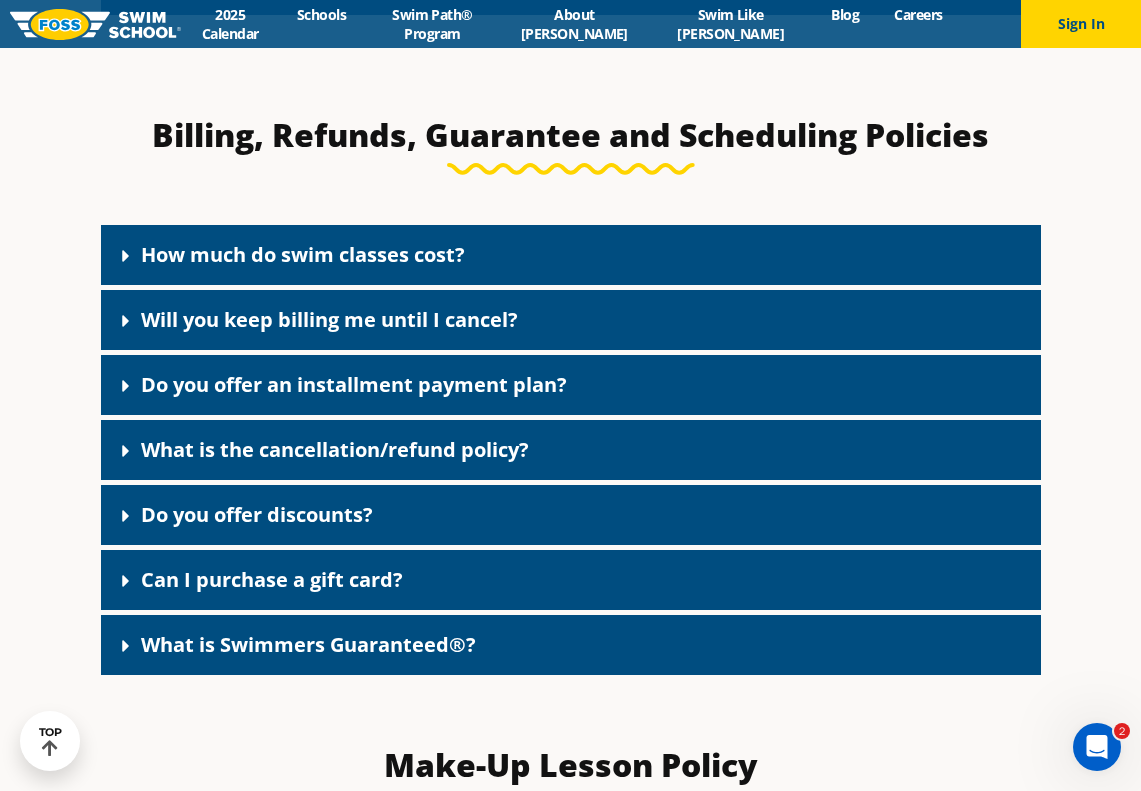 scroll, scrollTop: 1636, scrollLeft: 0, axis: vertical 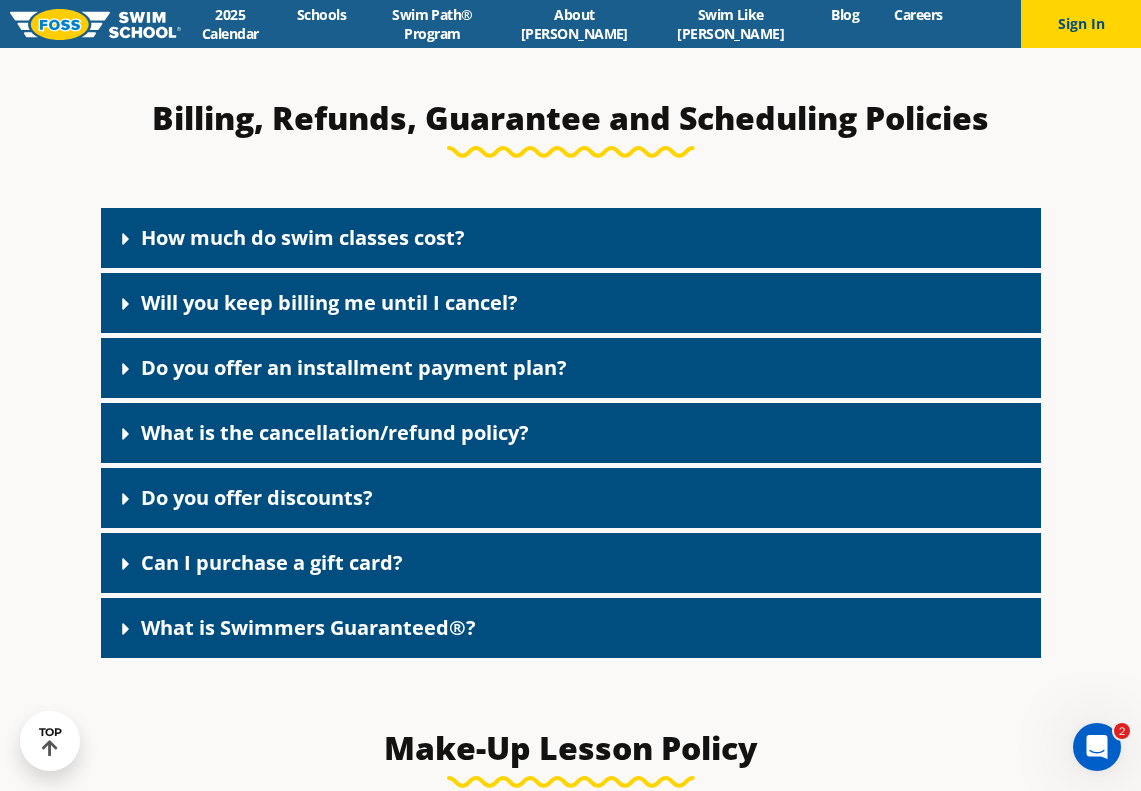 click on "How much do swim classes cost?" at bounding box center [303, 237] 